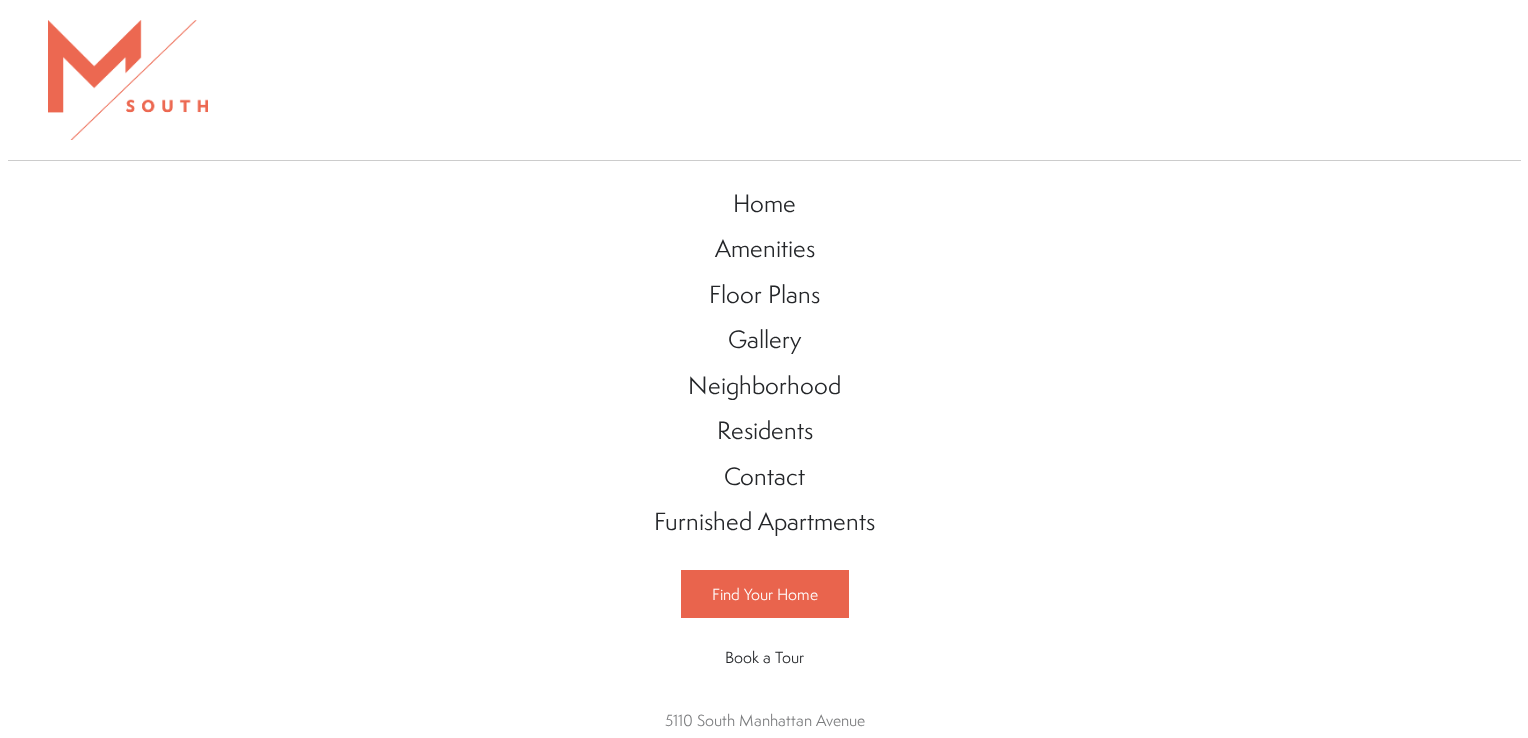 scroll, scrollTop: 0, scrollLeft: 0, axis: both 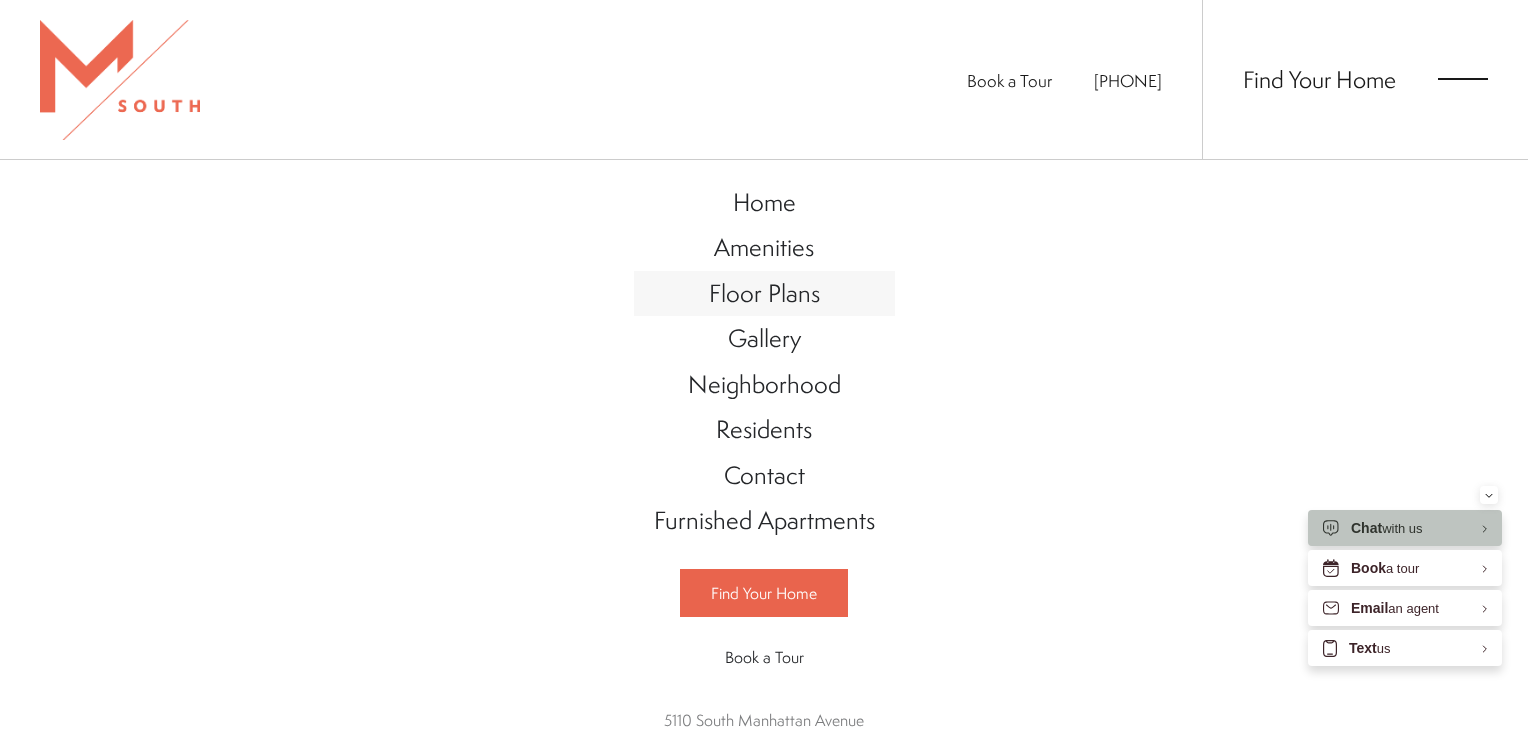 click on "Floor Plans" at bounding box center (764, 293) 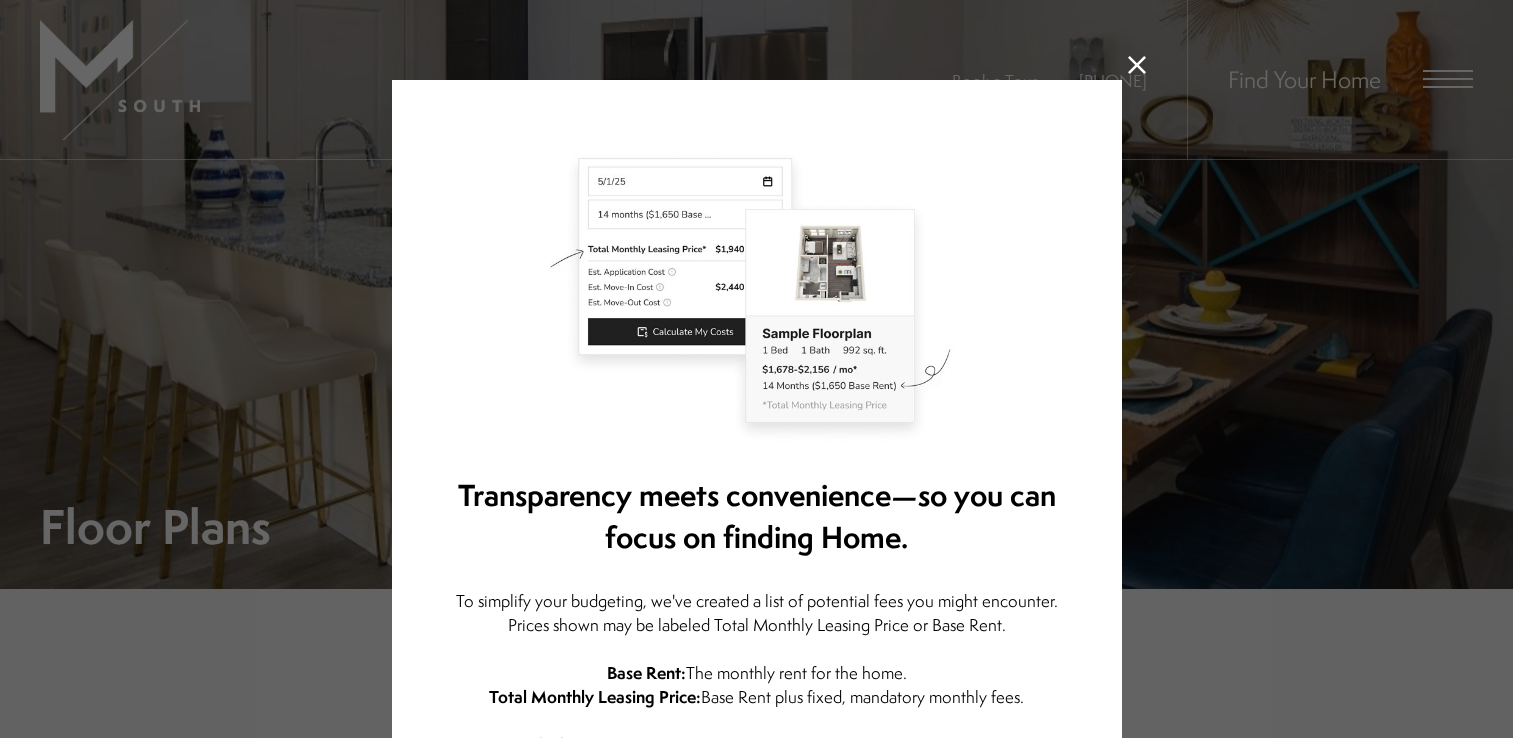 scroll, scrollTop: 0, scrollLeft: 0, axis: both 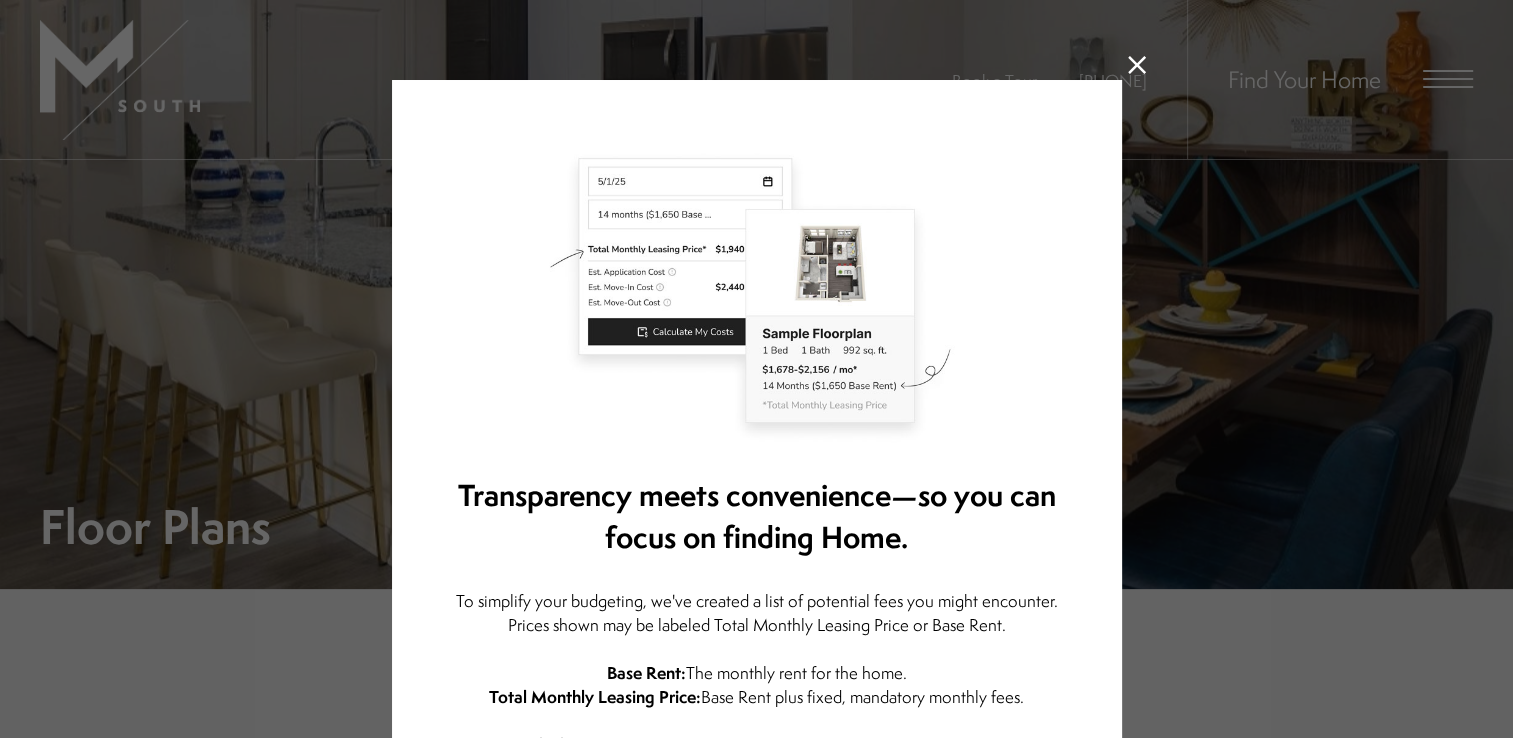 click 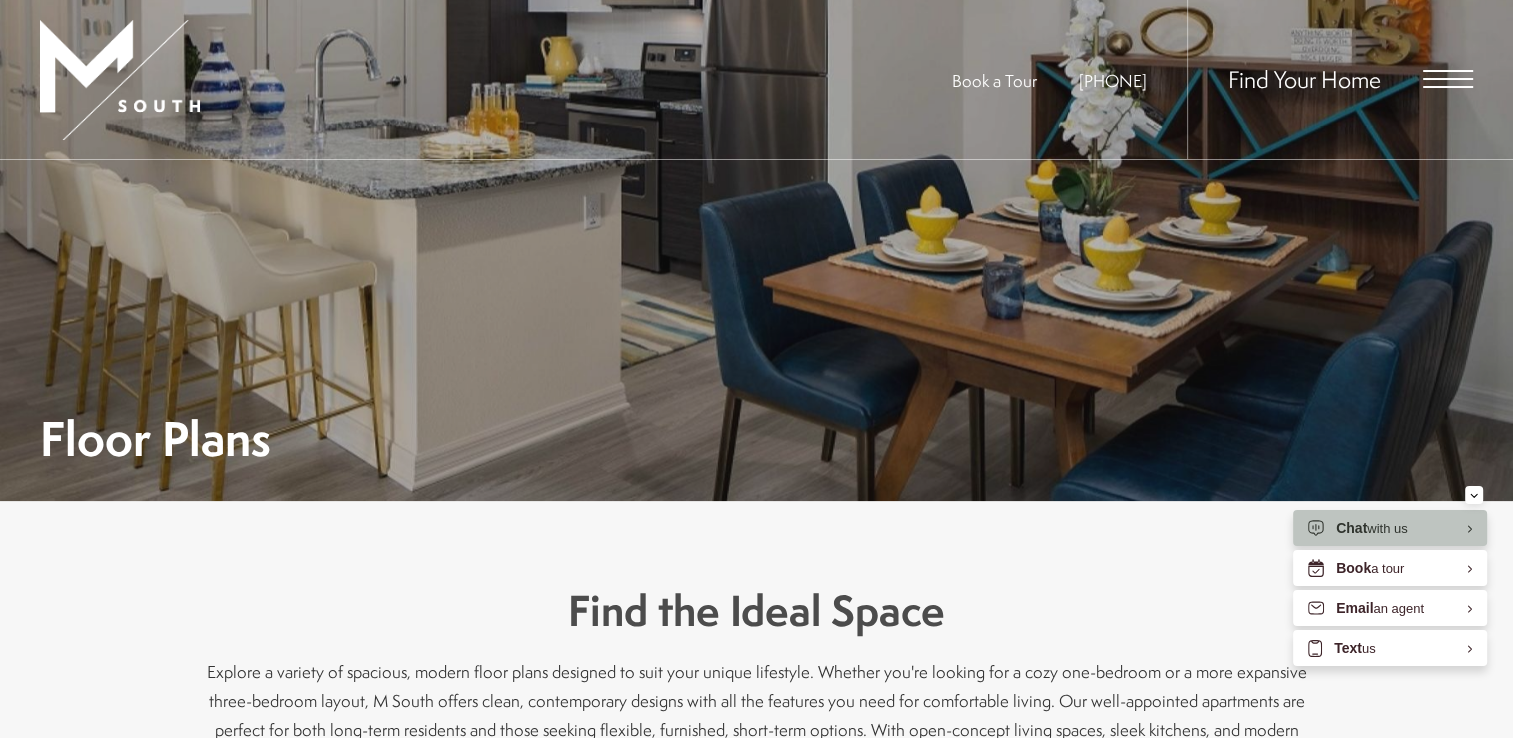 scroll, scrollTop: 0, scrollLeft: 0, axis: both 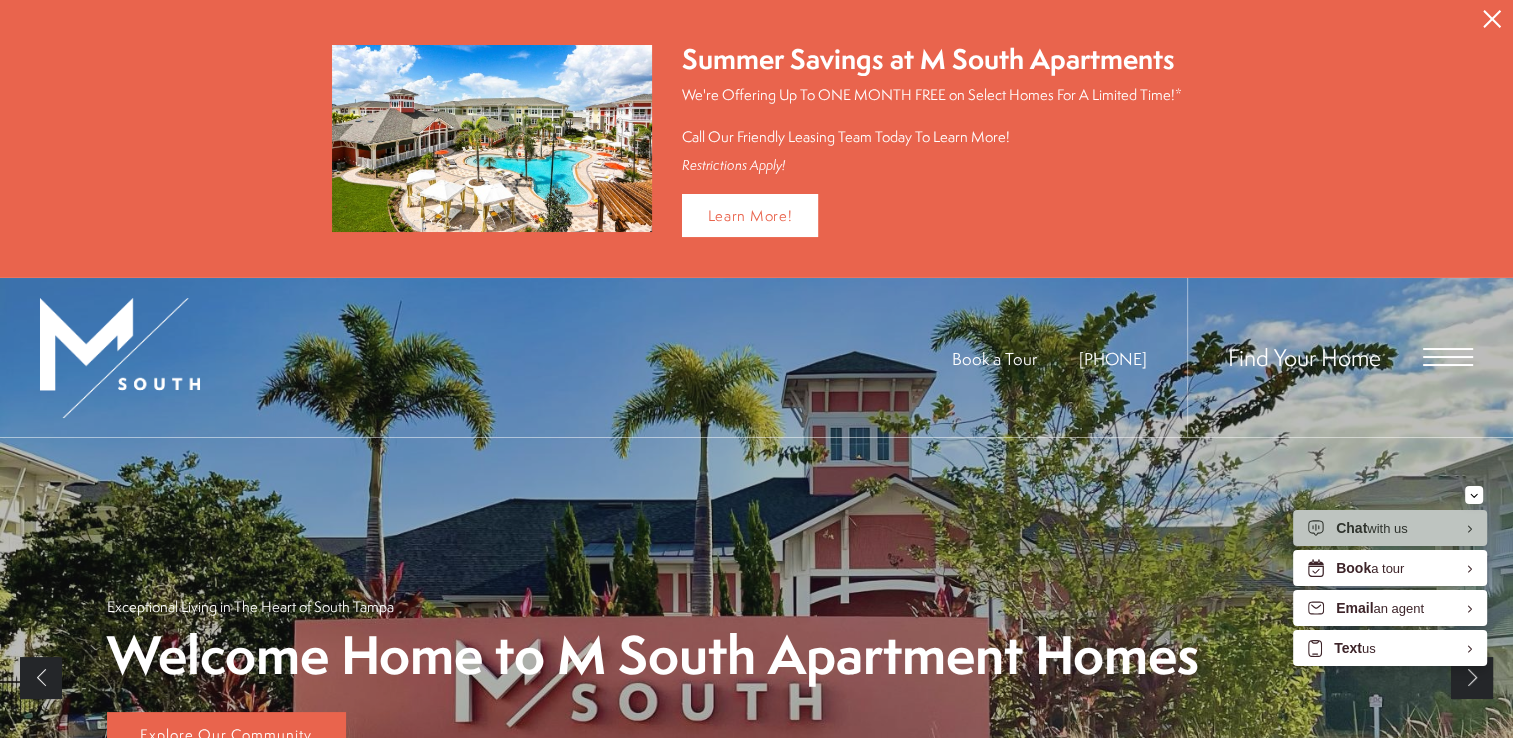 click at bounding box center [1448, 357] 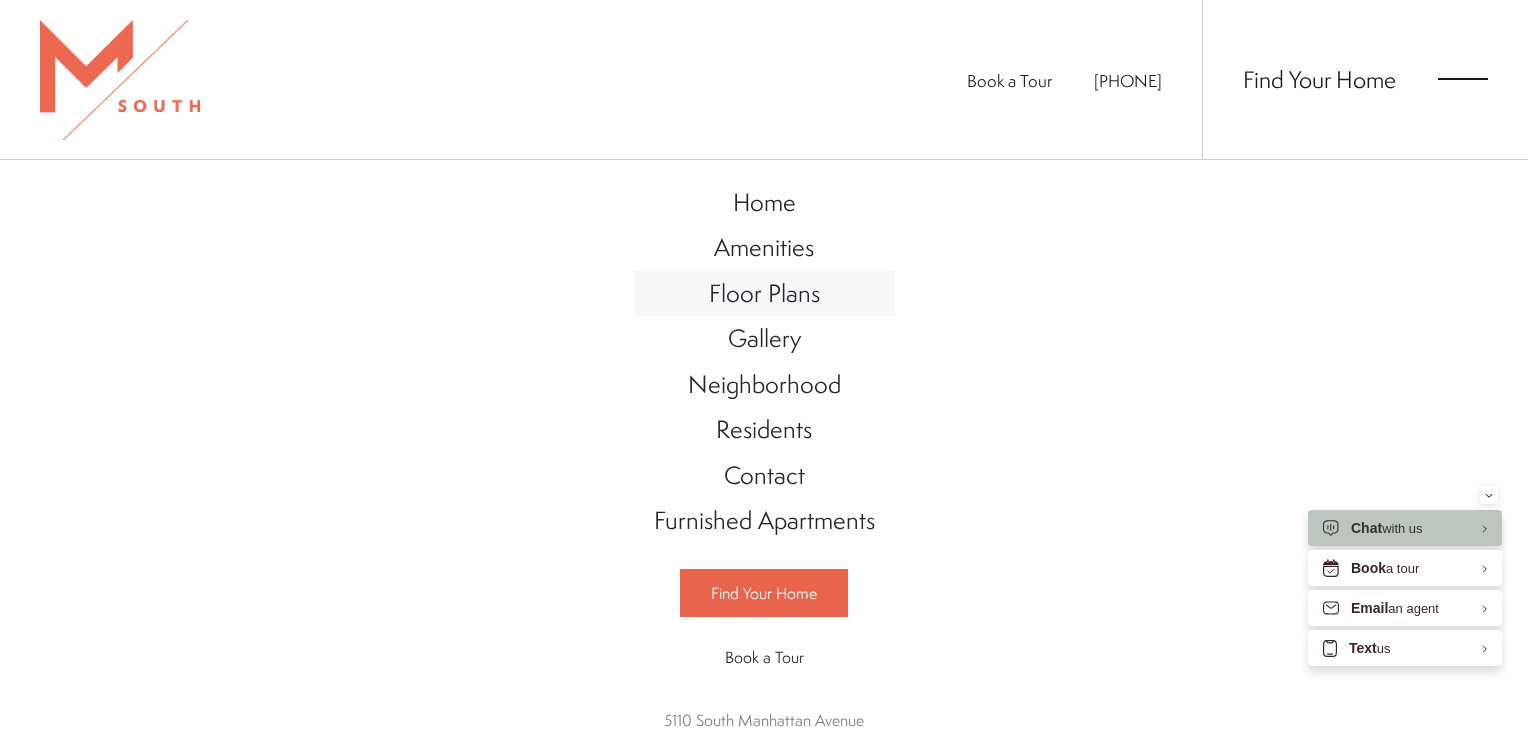 click on "Floor Plans" at bounding box center (764, 293) 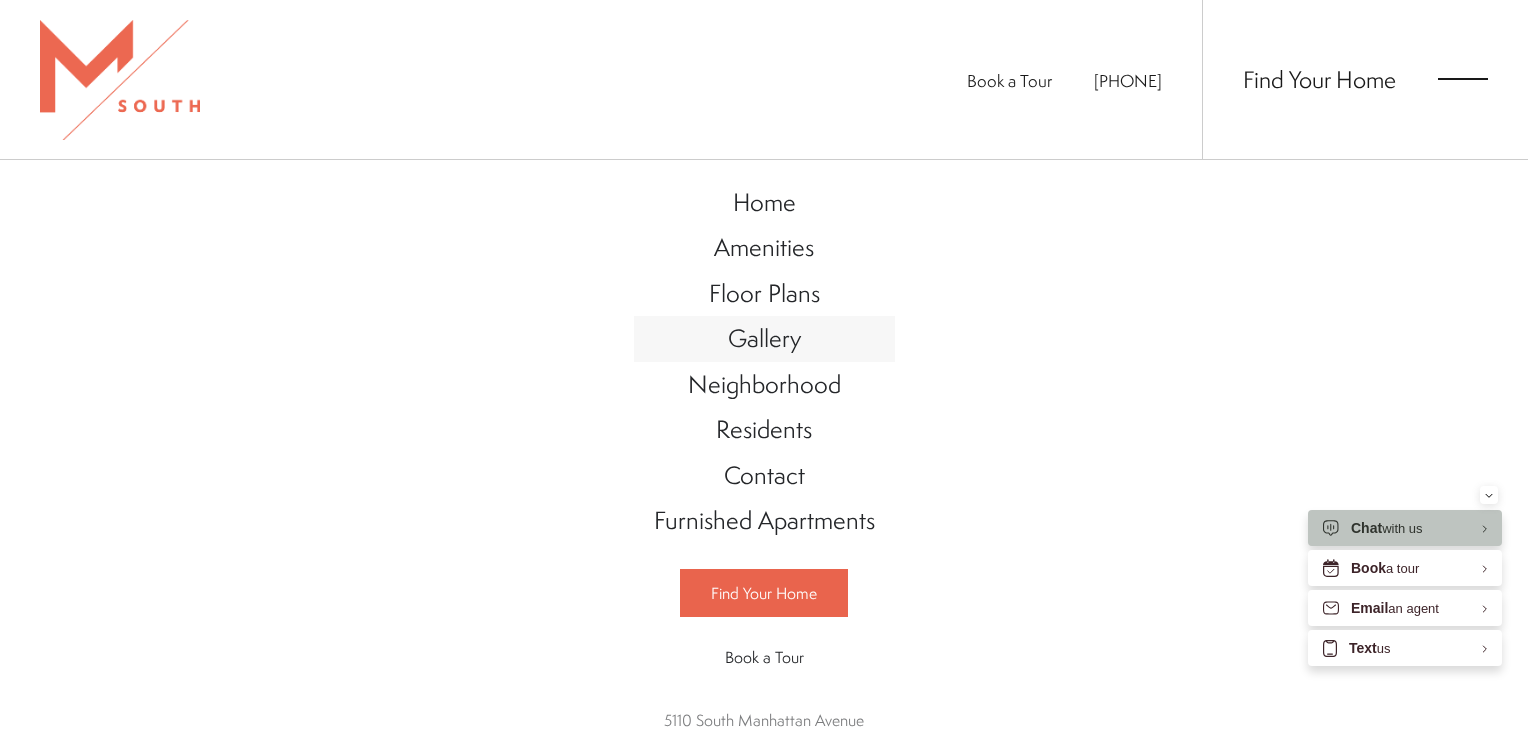 click on "Gallery" at bounding box center (764, 338) 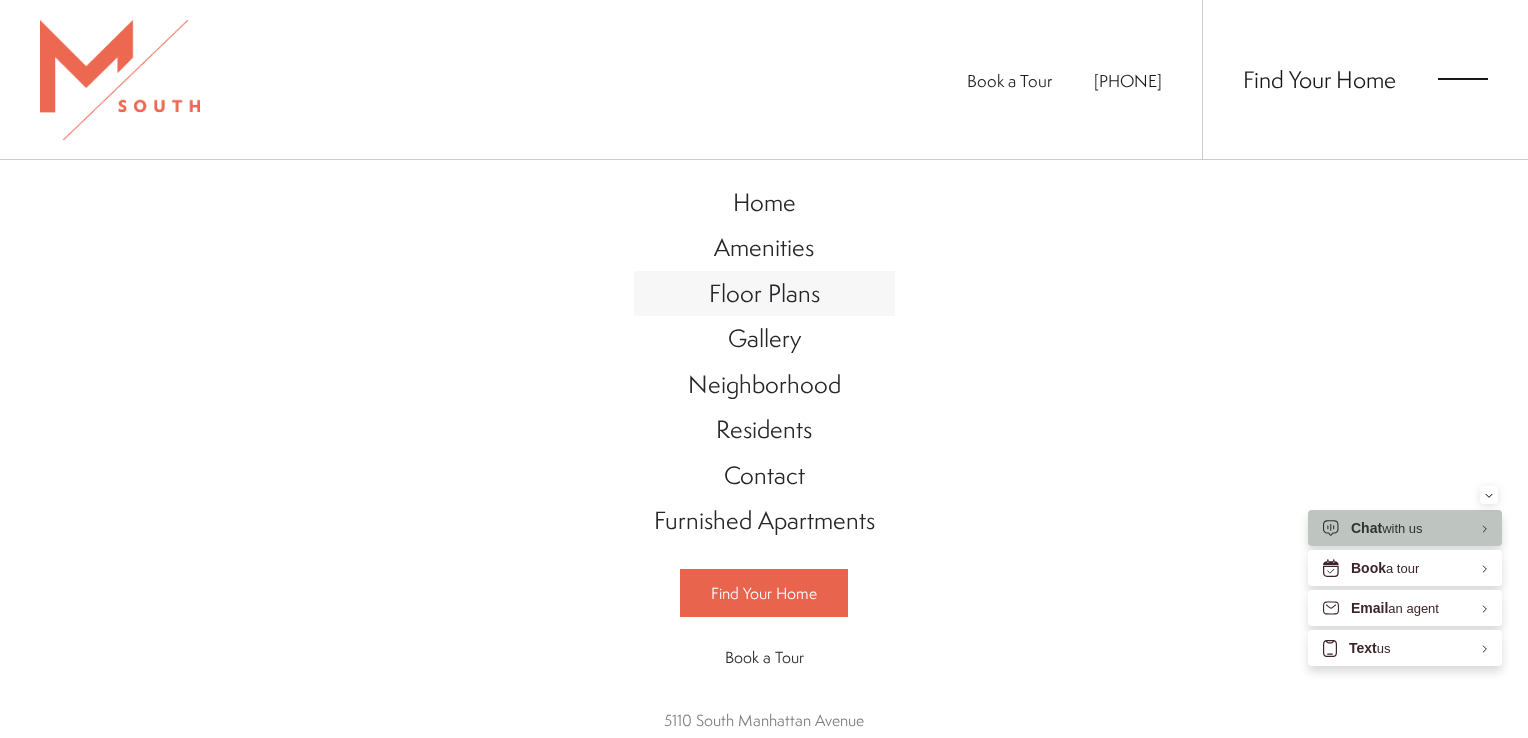 click on "Floor Plans" at bounding box center [764, 293] 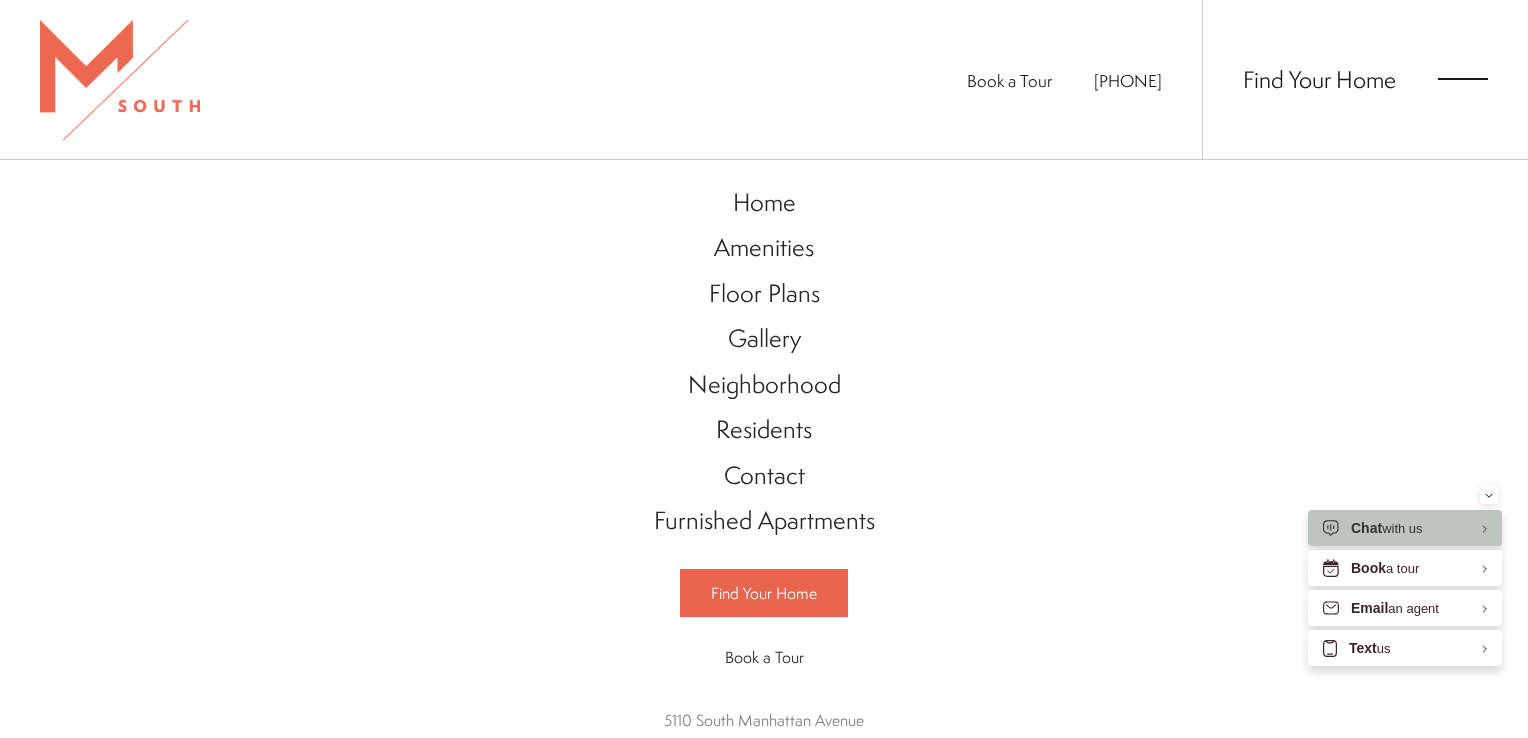 click on "Home
Amenities
Floor Plans
Gallery
Neighborhood
Residents
Contact" at bounding box center (764, 449) 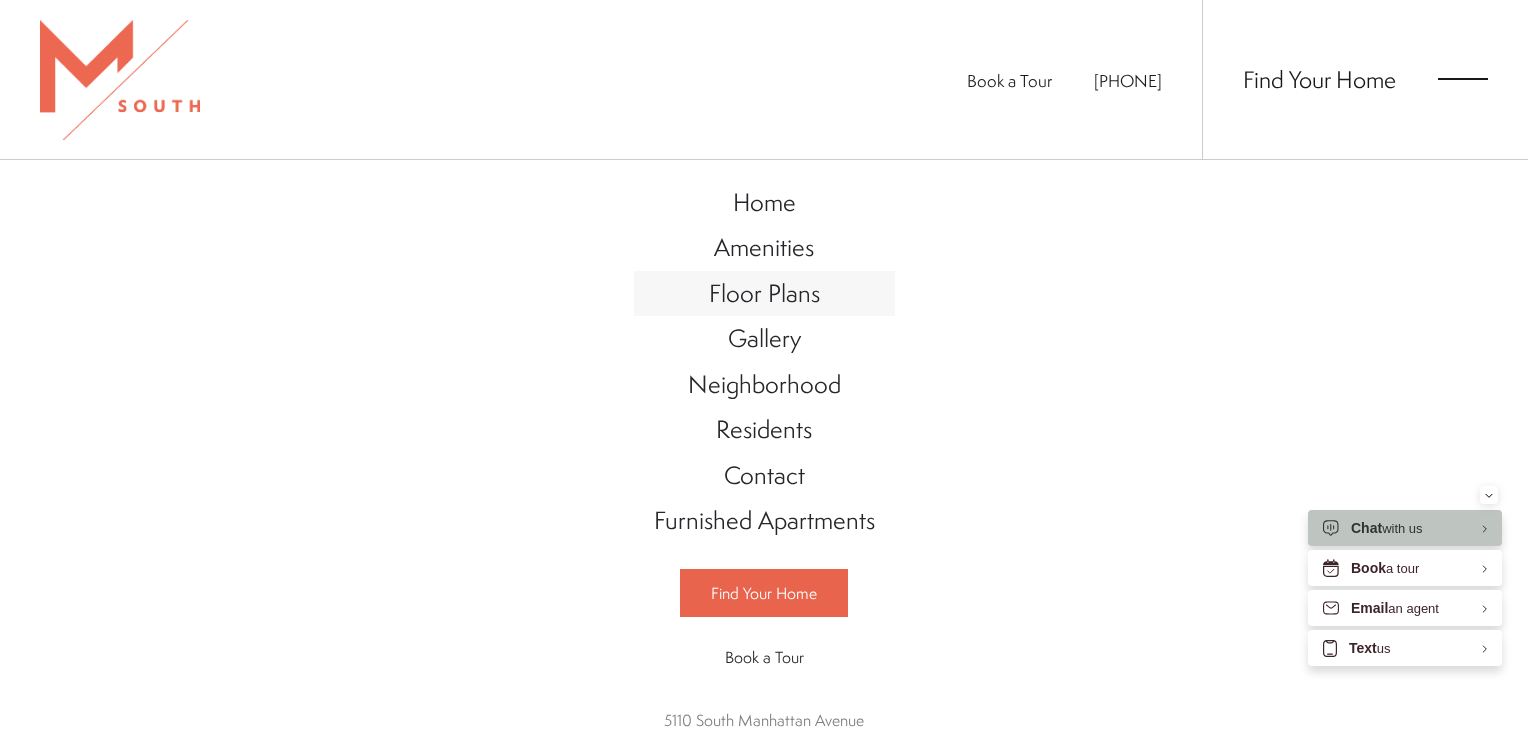 click on "Floor Plans" at bounding box center (764, 293) 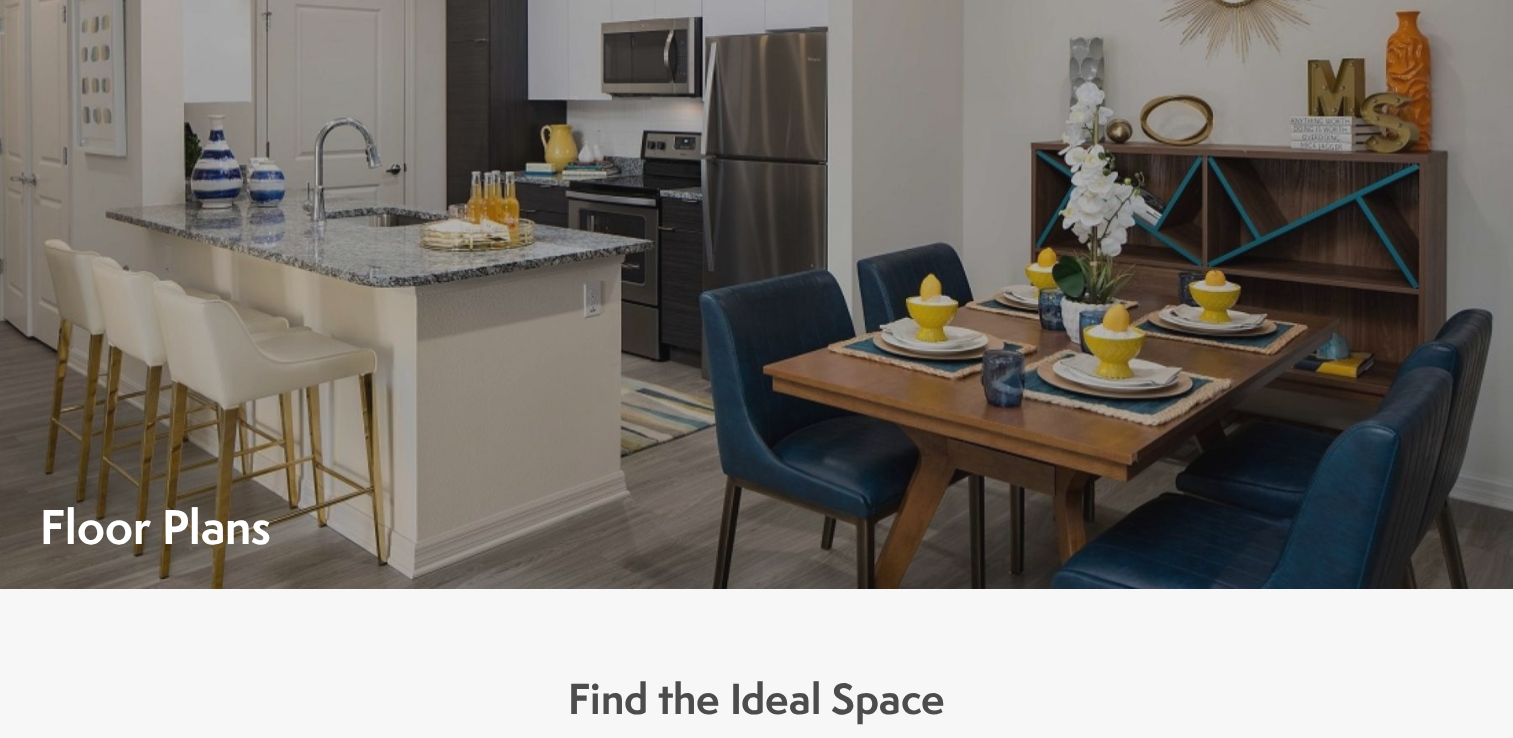 scroll, scrollTop: 0, scrollLeft: 0, axis: both 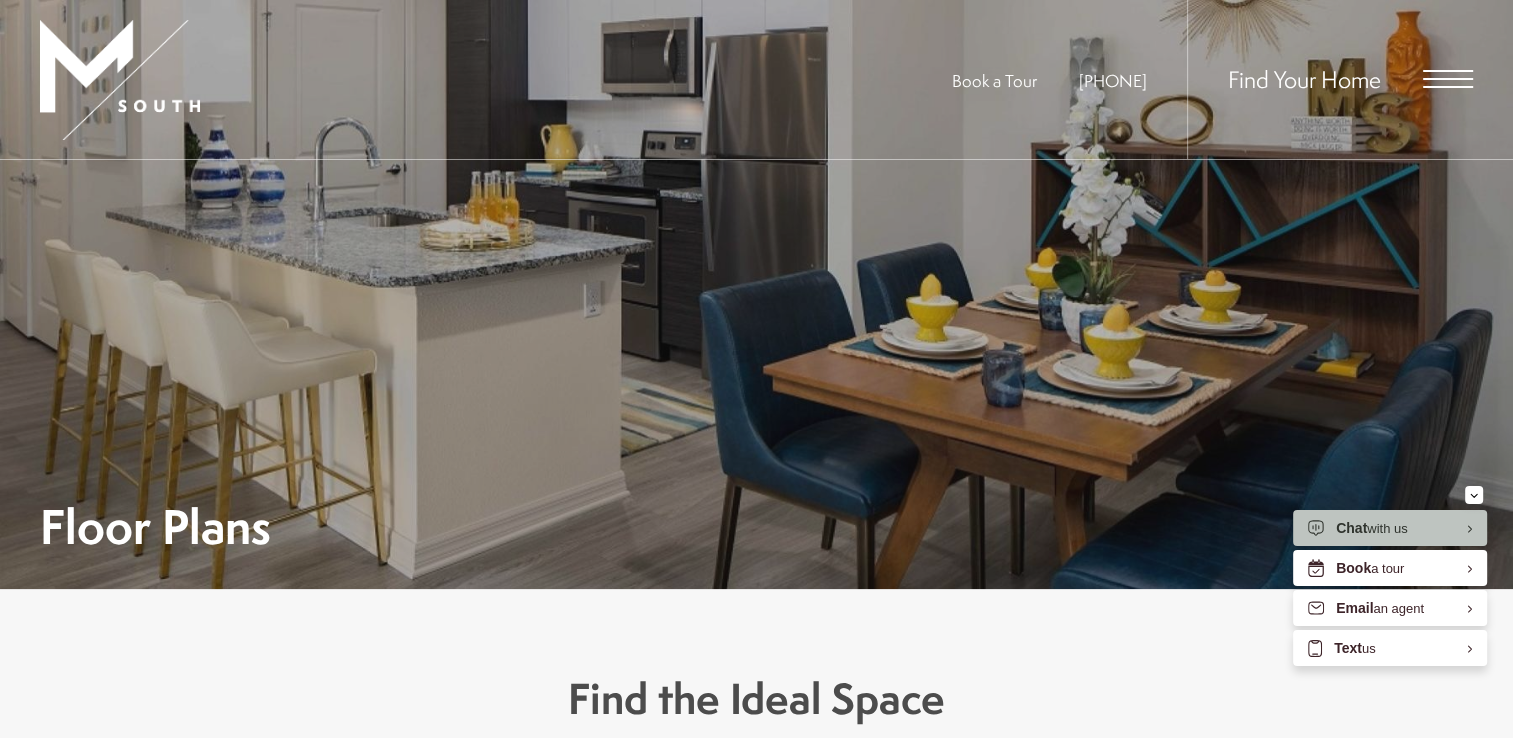 click at bounding box center [1448, 87] 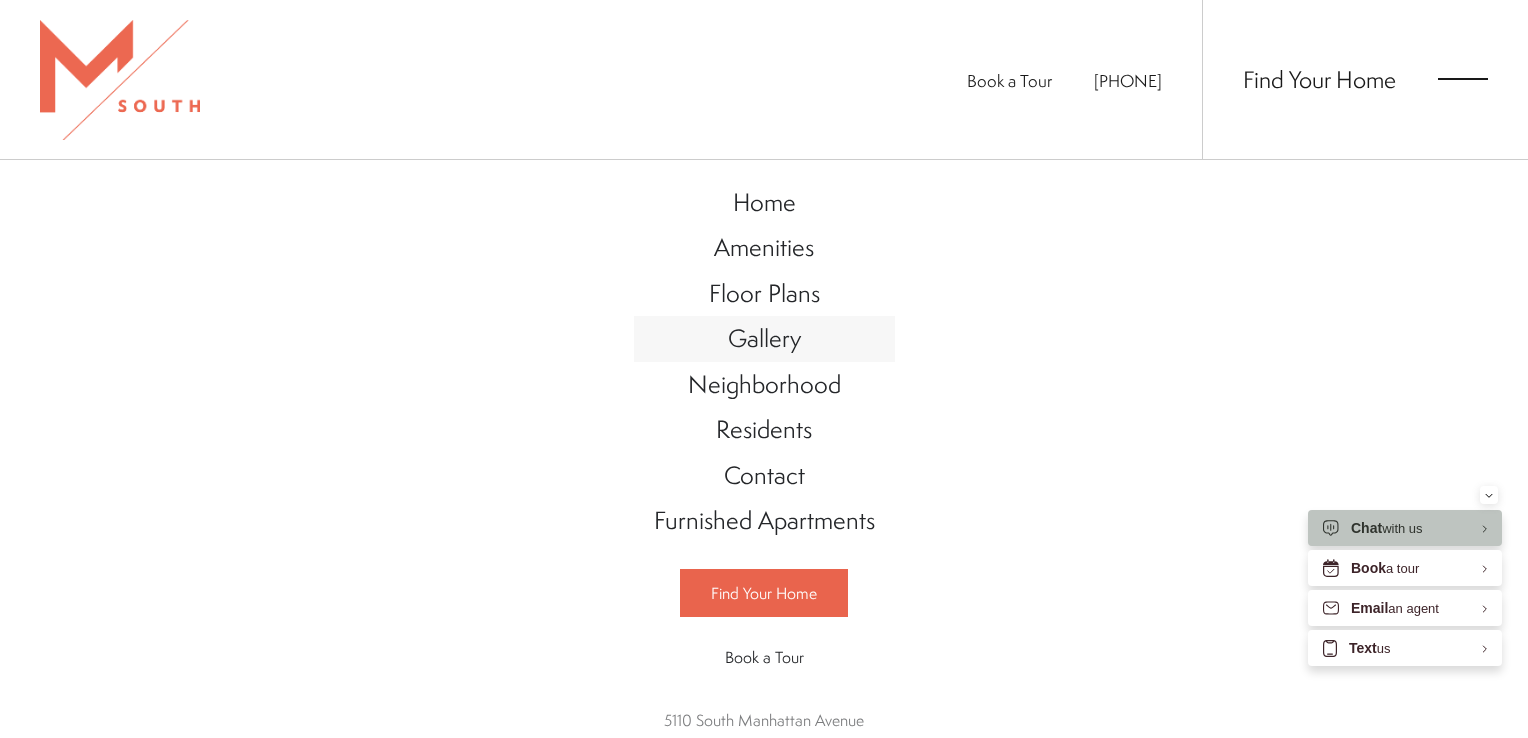 click on "Gallery" at bounding box center (764, 338) 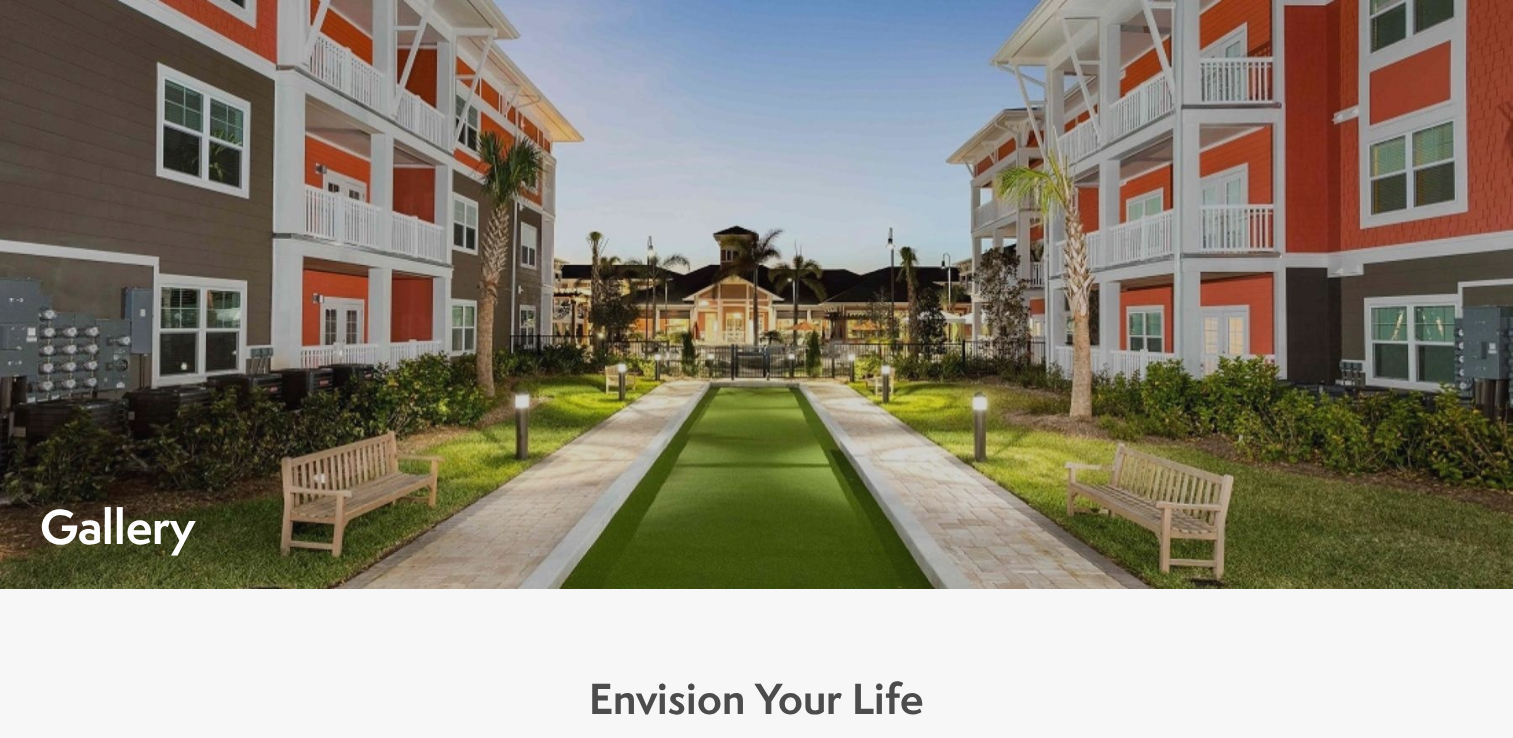 scroll, scrollTop: 0, scrollLeft: 0, axis: both 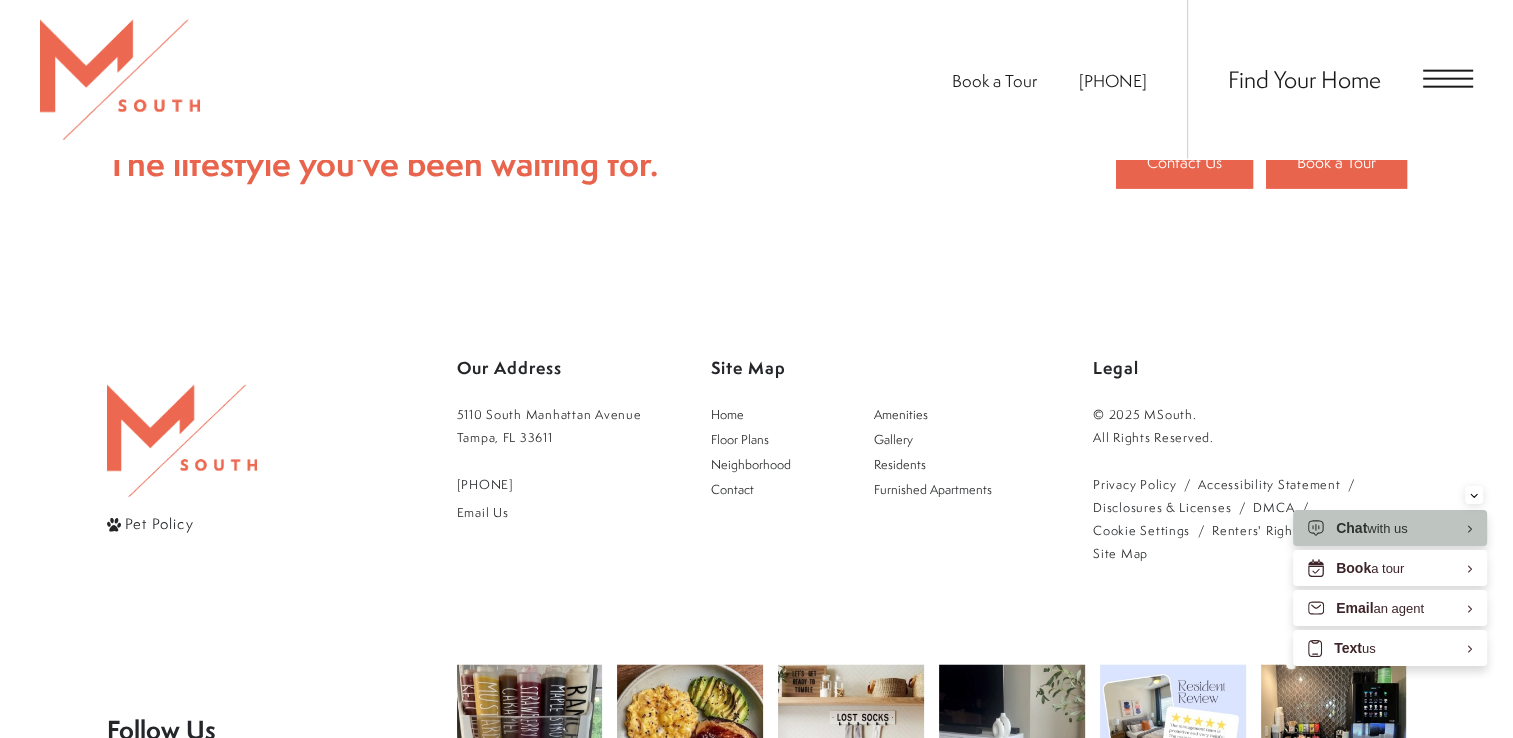 click on "Find Your Home" at bounding box center [1330, 79] 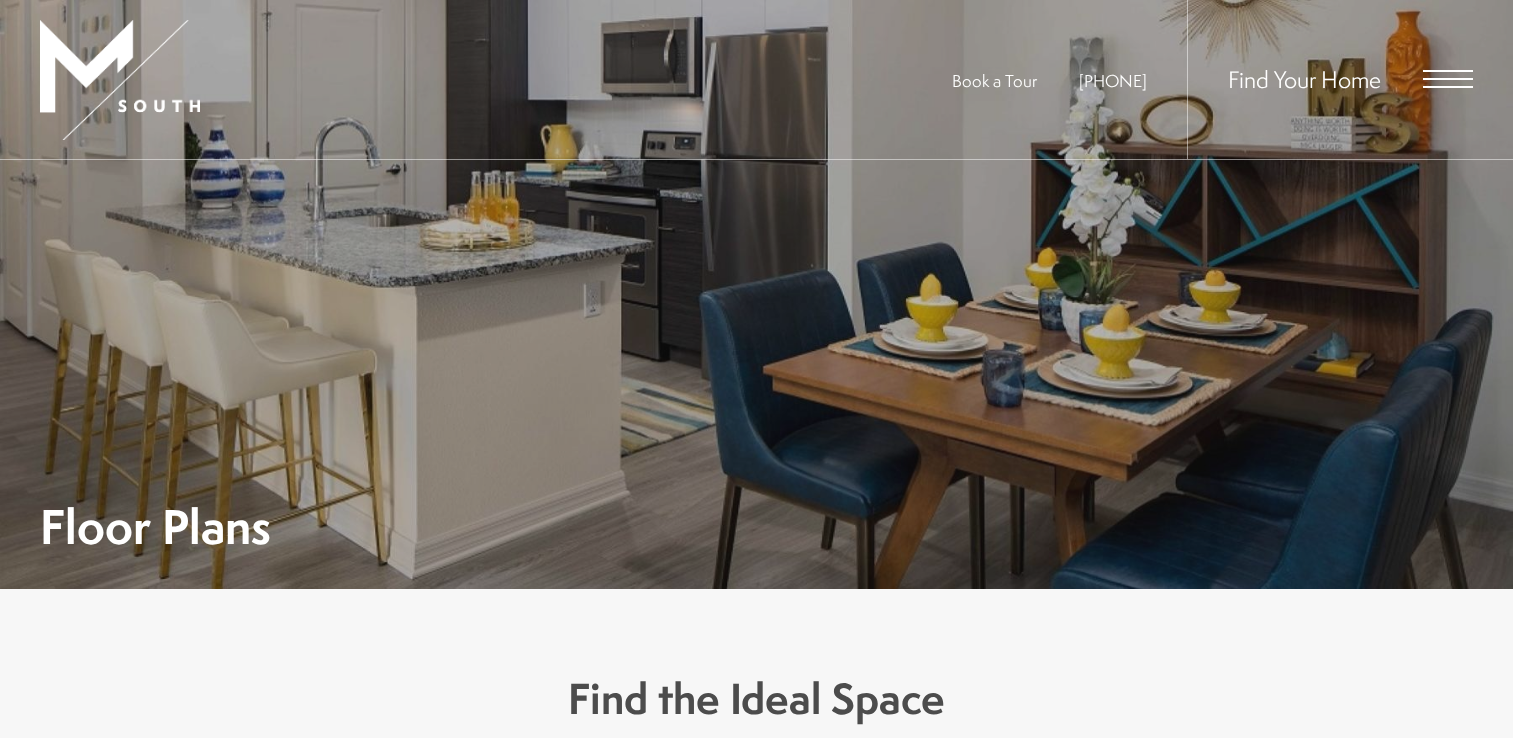 click on "Find Your Home" at bounding box center [1330, 79] 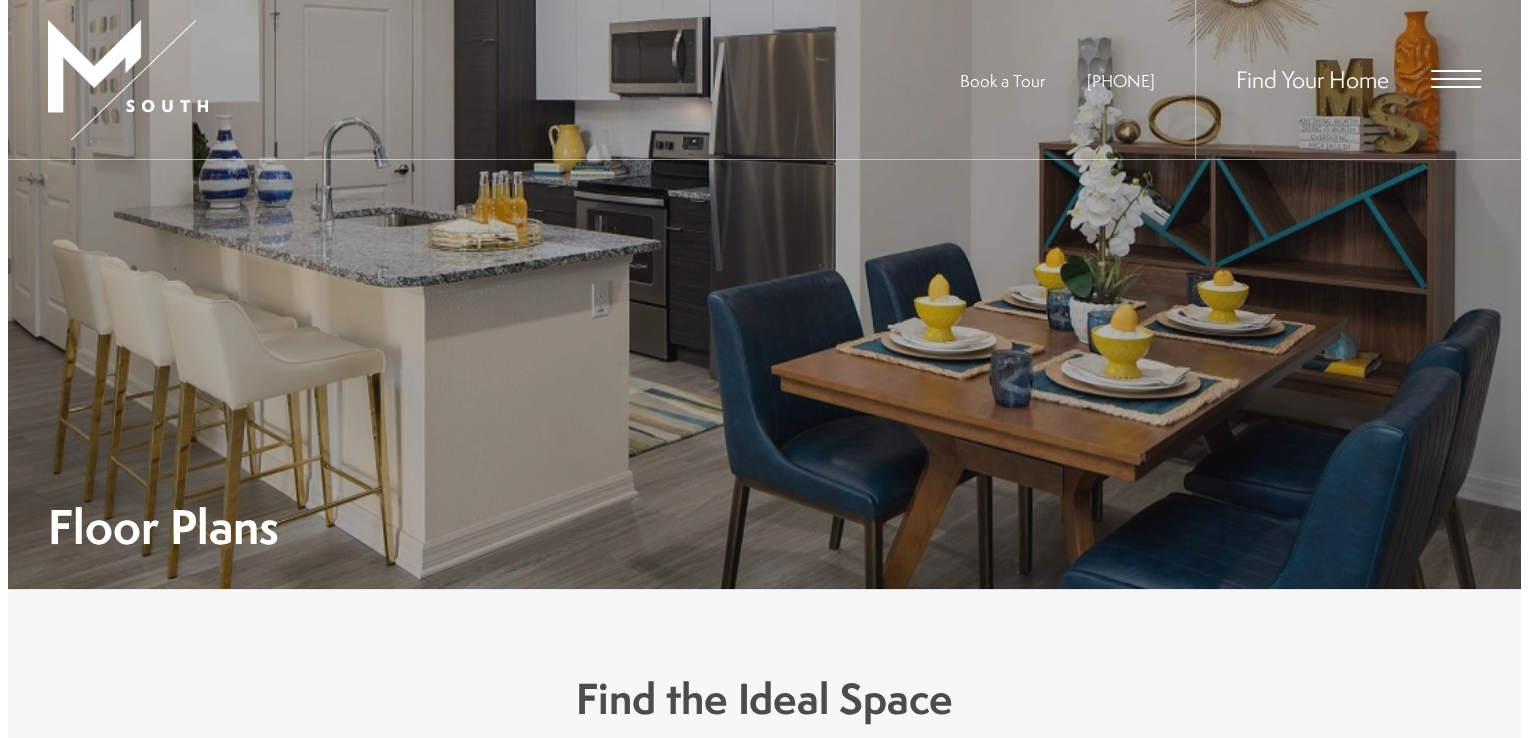 scroll, scrollTop: 0, scrollLeft: 0, axis: both 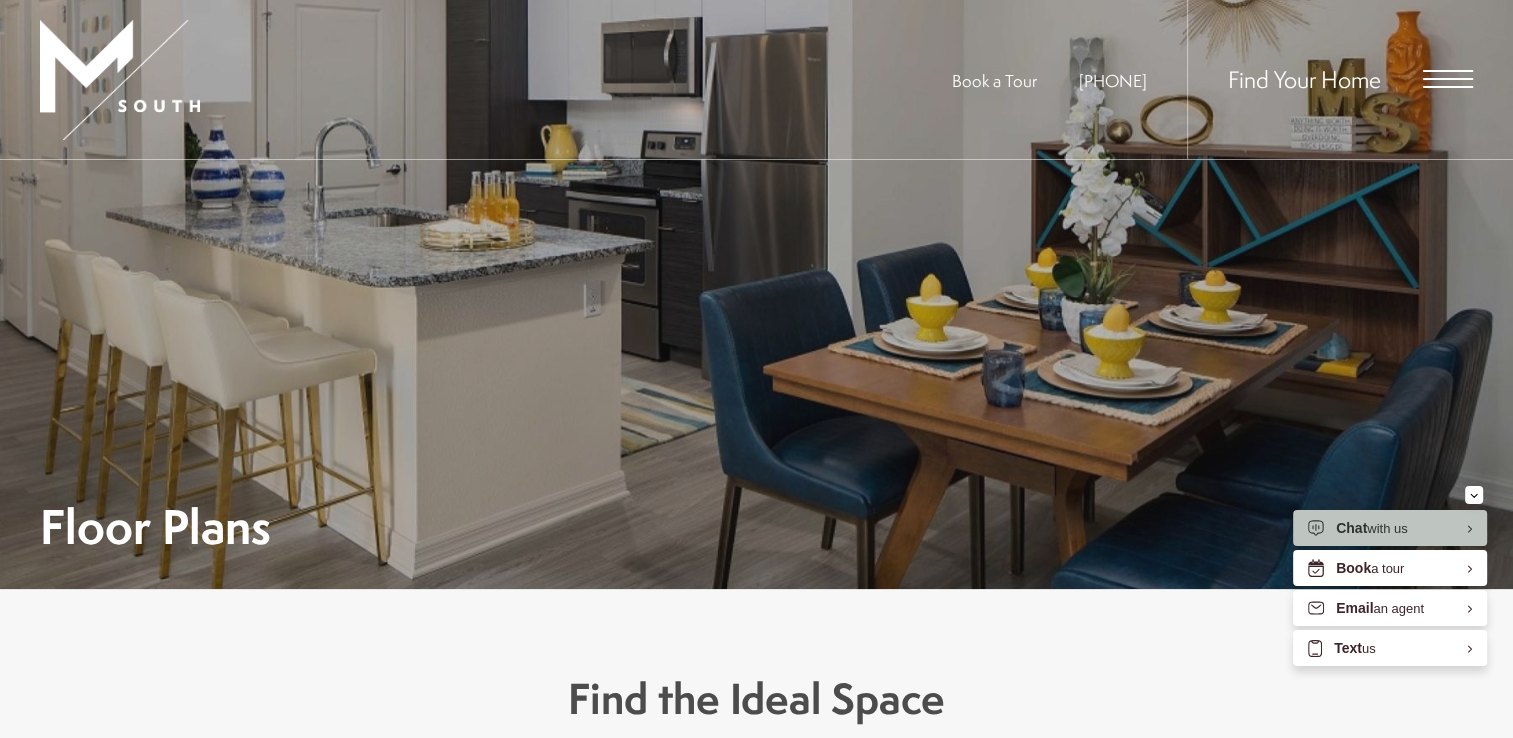 click at bounding box center [1448, 79] 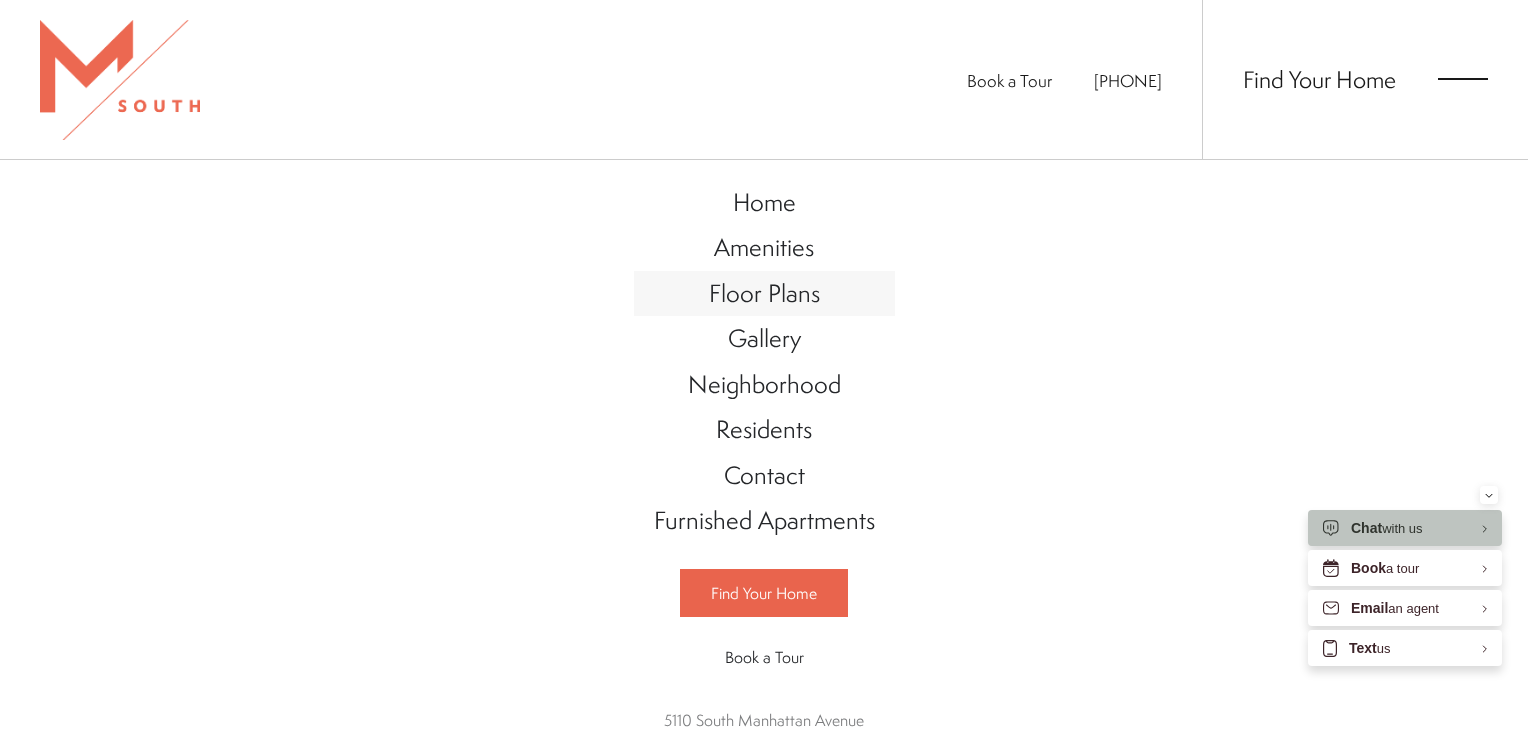 click on "Floor Plans" at bounding box center (764, 293) 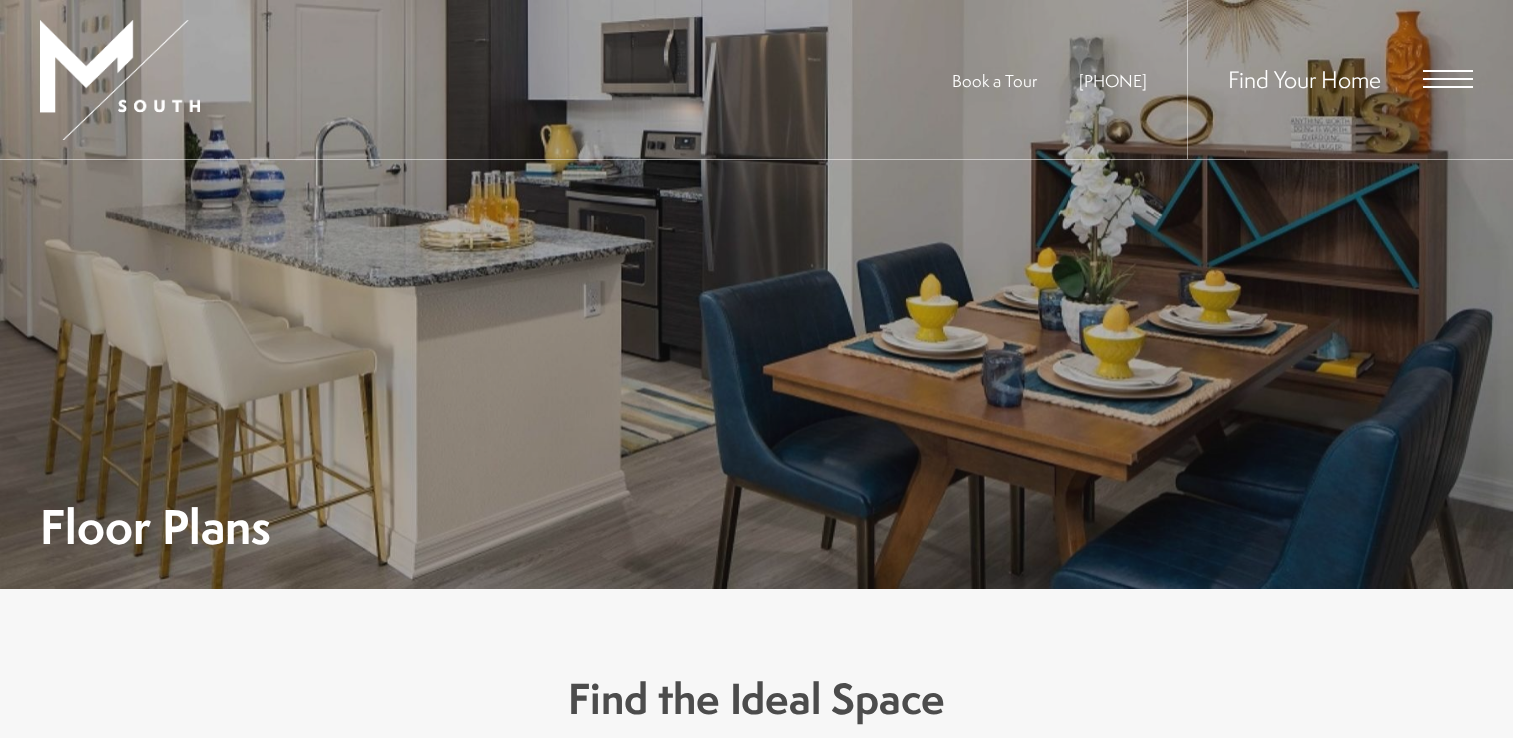 scroll, scrollTop: 0, scrollLeft: 0, axis: both 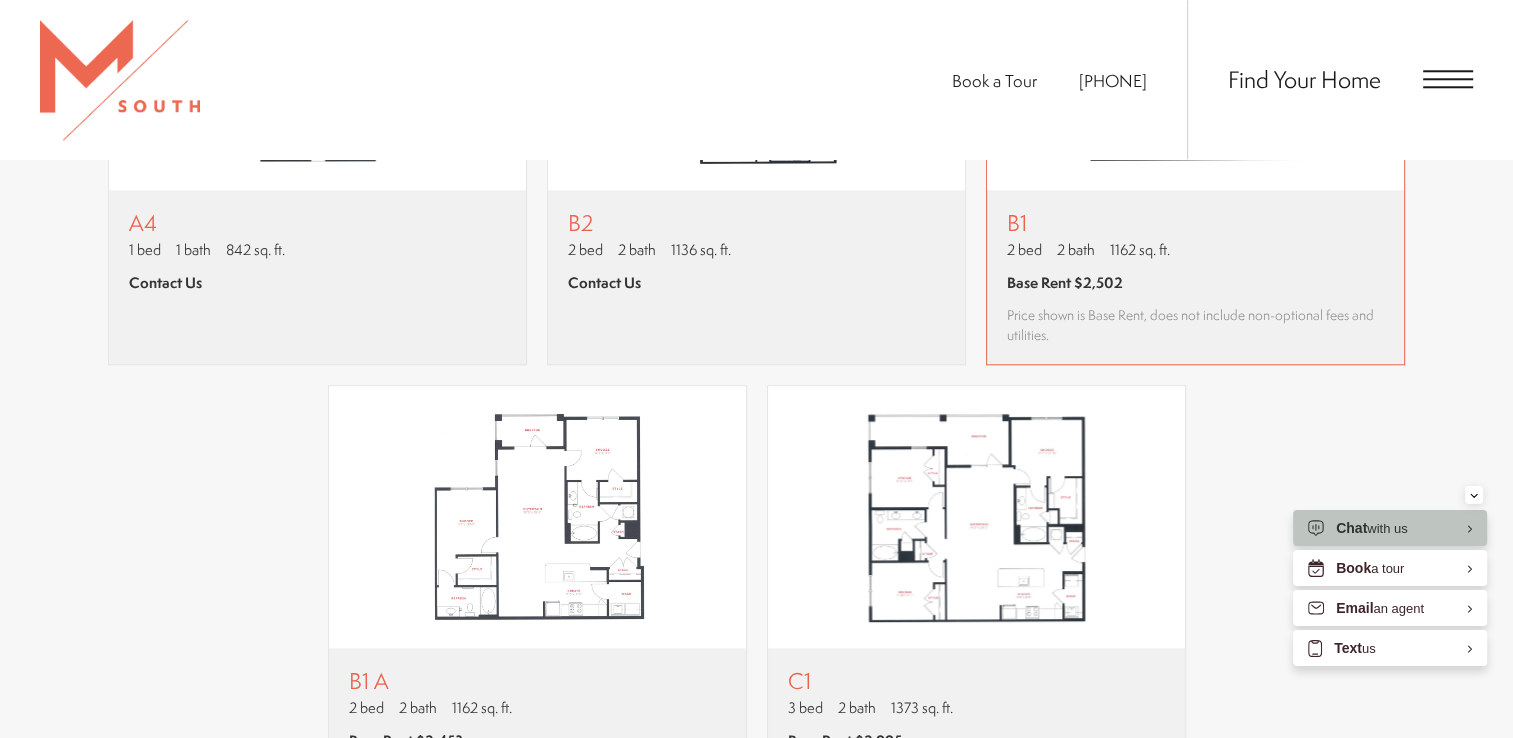 click on "B1" at bounding box center [1195, 222] 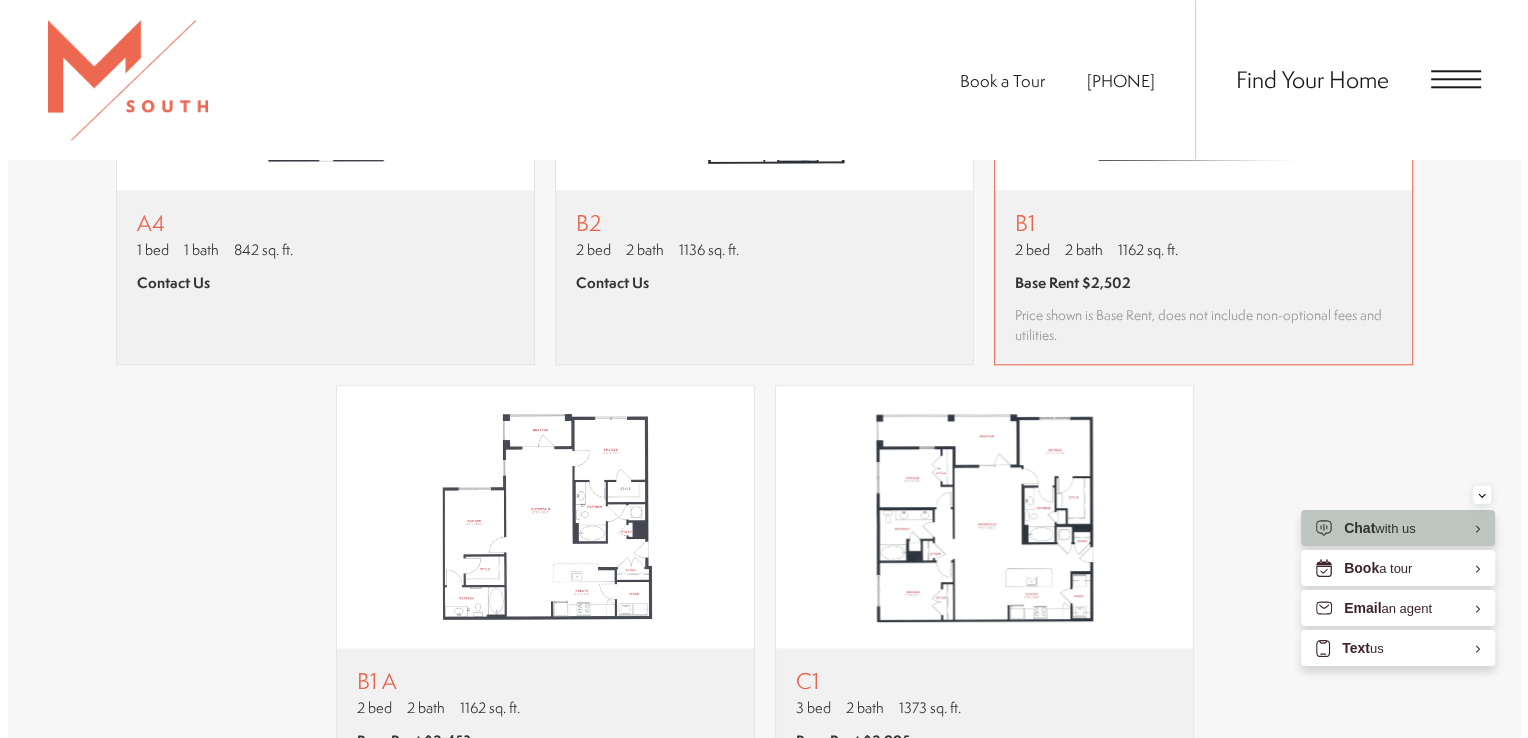 scroll, scrollTop: 0, scrollLeft: 0, axis: both 